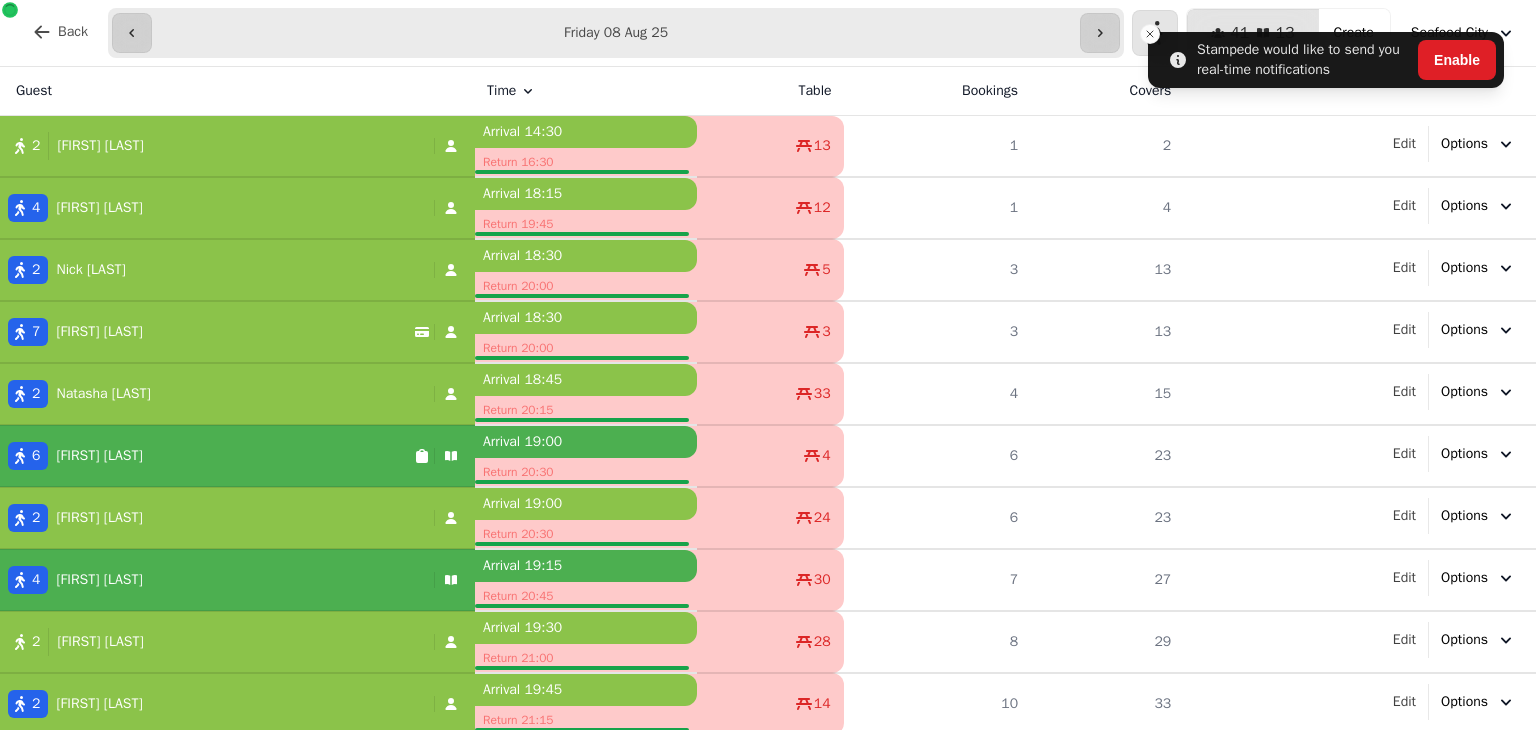 scroll, scrollTop: 0, scrollLeft: 0, axis: both 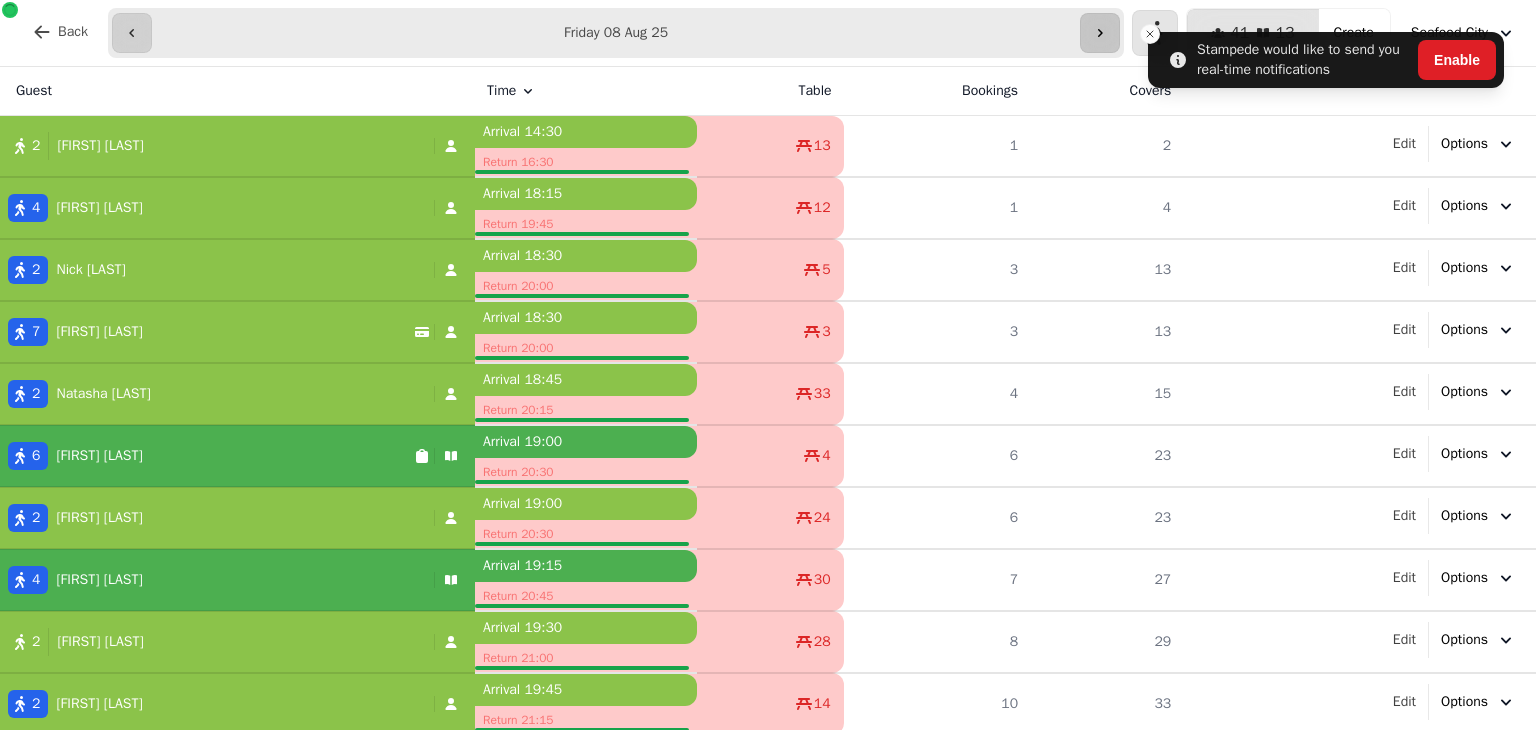 click 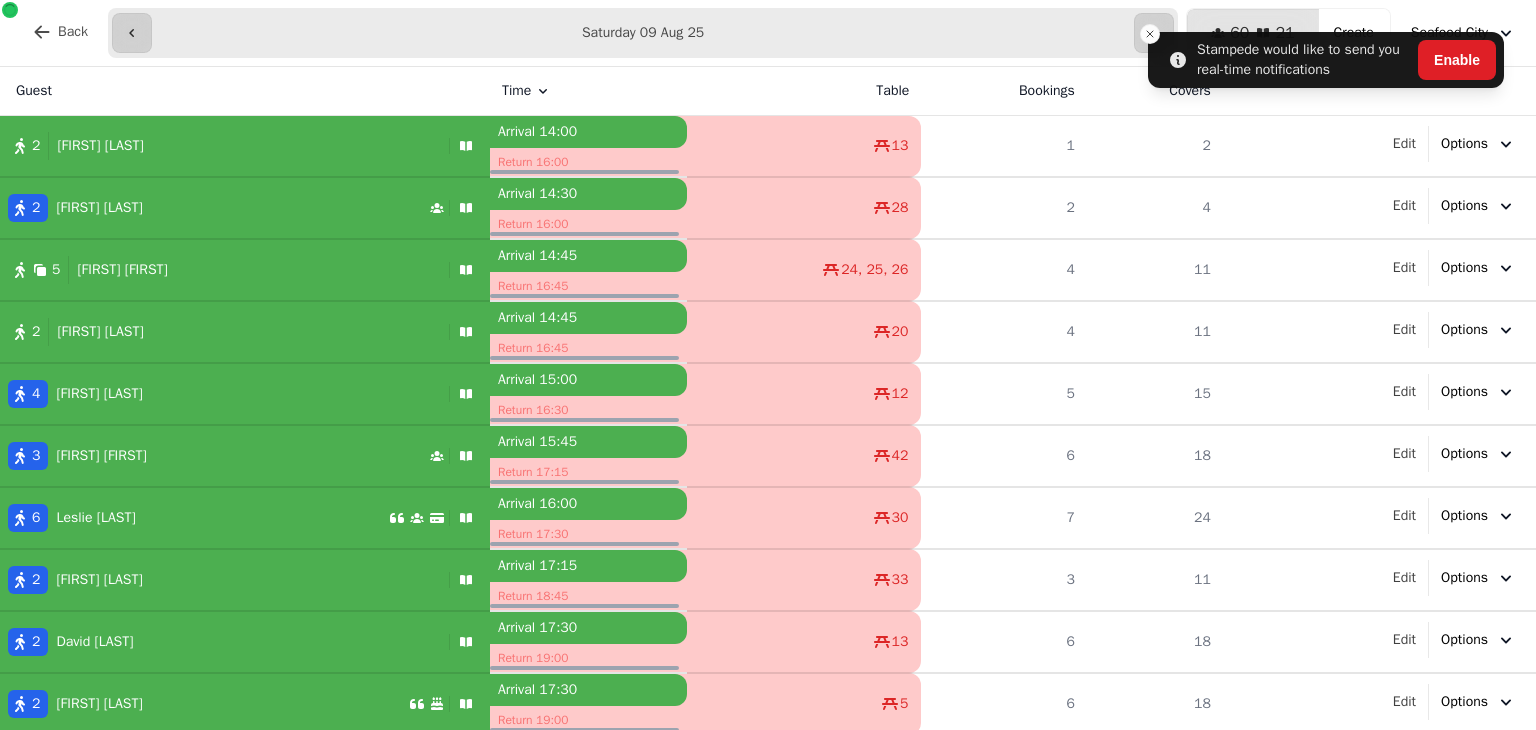 click on "Back" at bounding box center [73, 32] 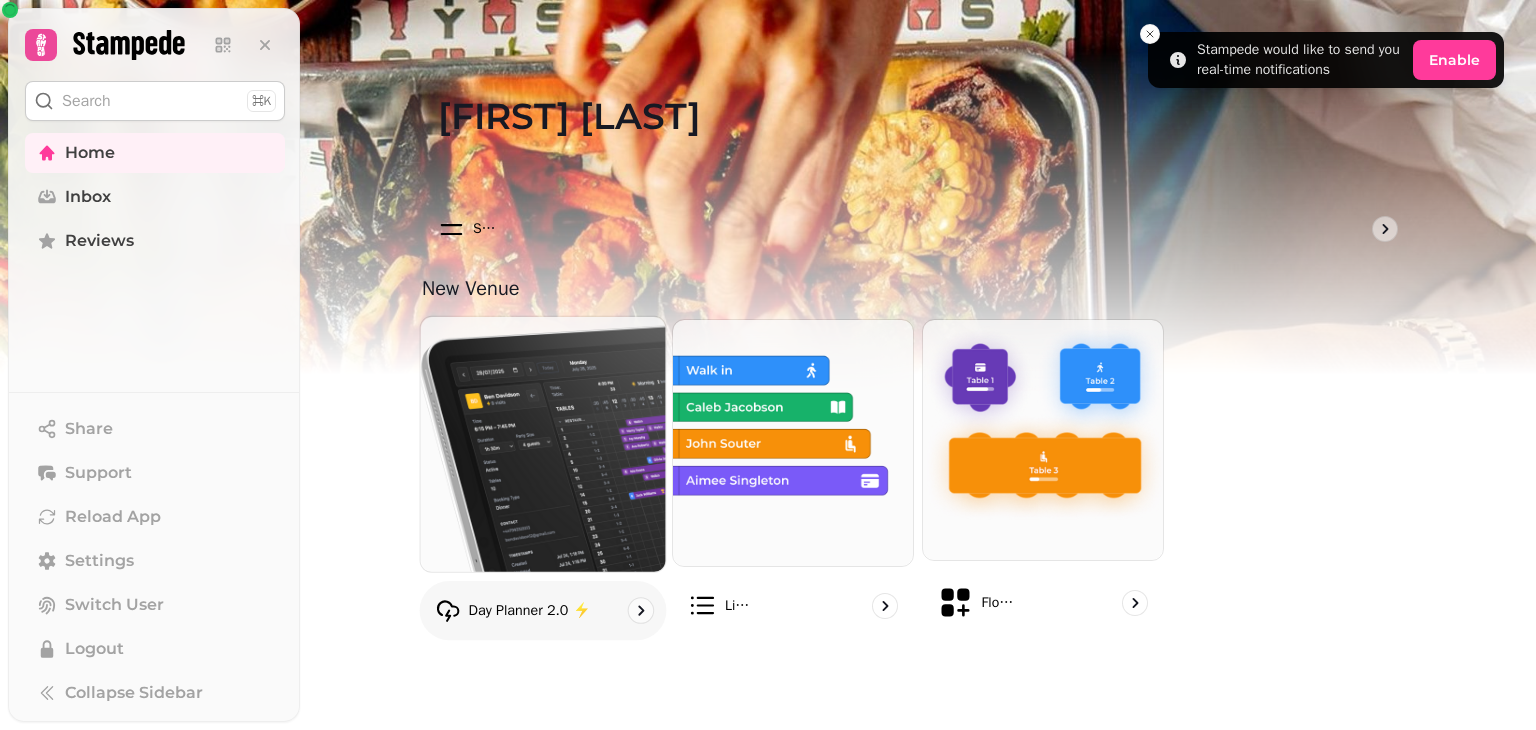 click at bounding box center [542, 444] 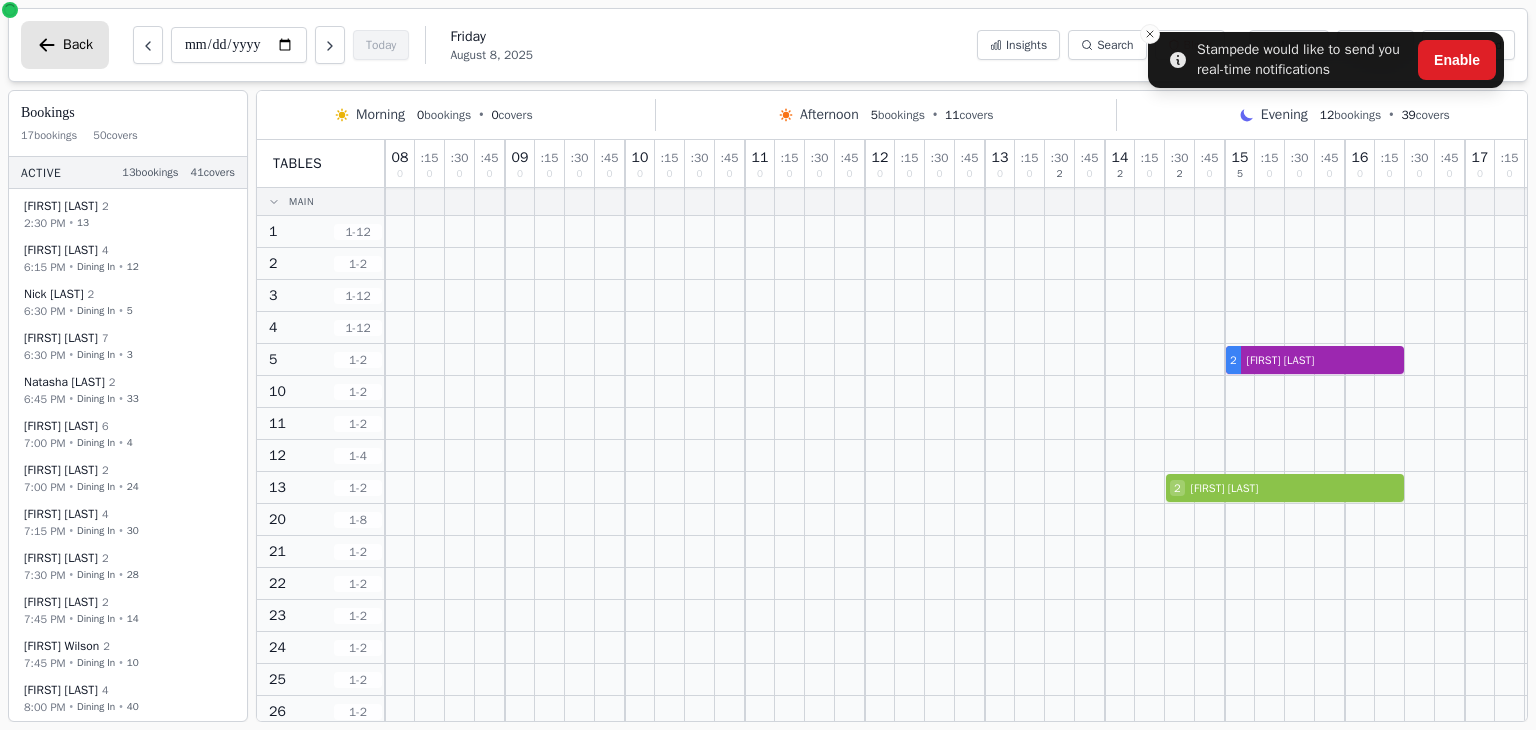 click on "Back" at bounding box center (78, 45) 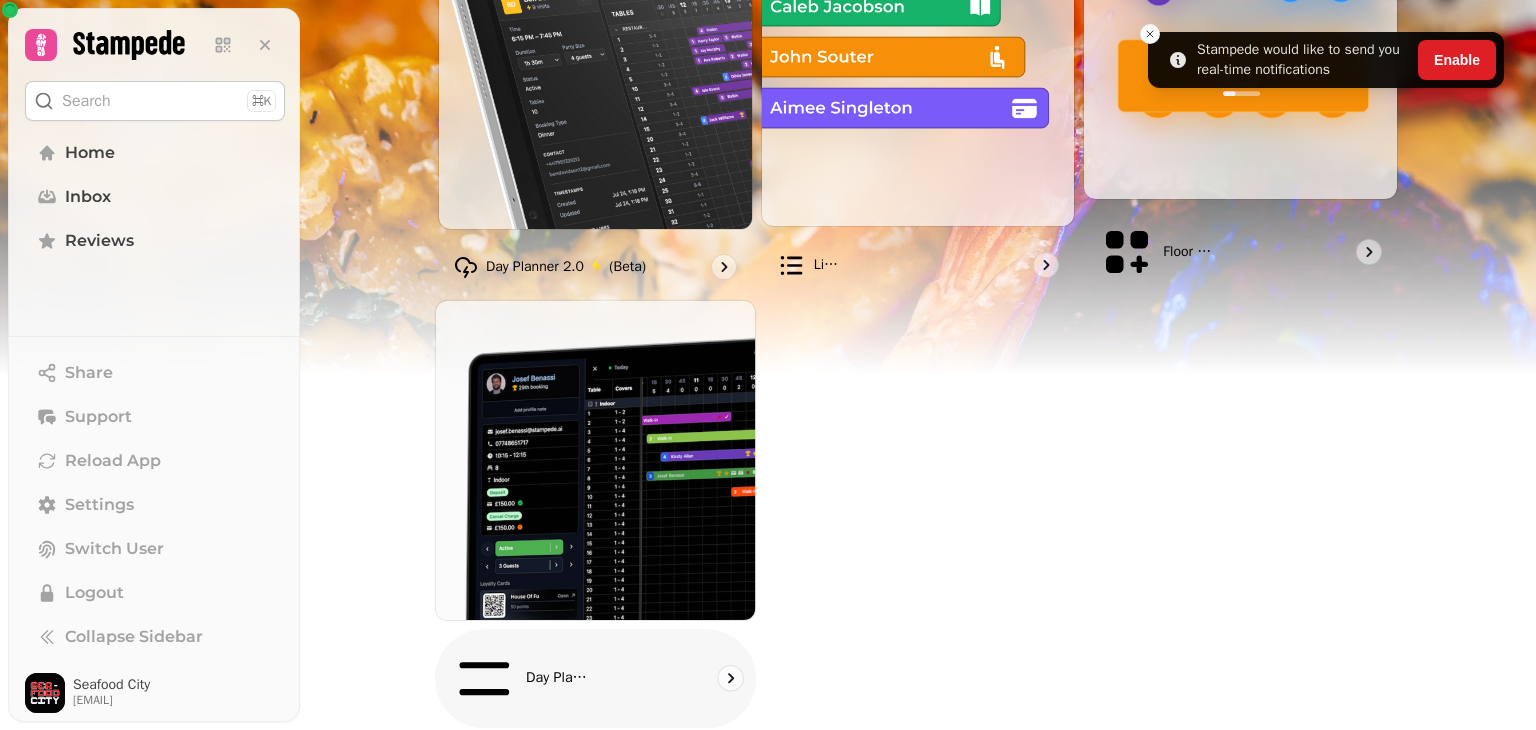 scroll, scrollTop: 358, scrollLeft: 0, axis: vertical 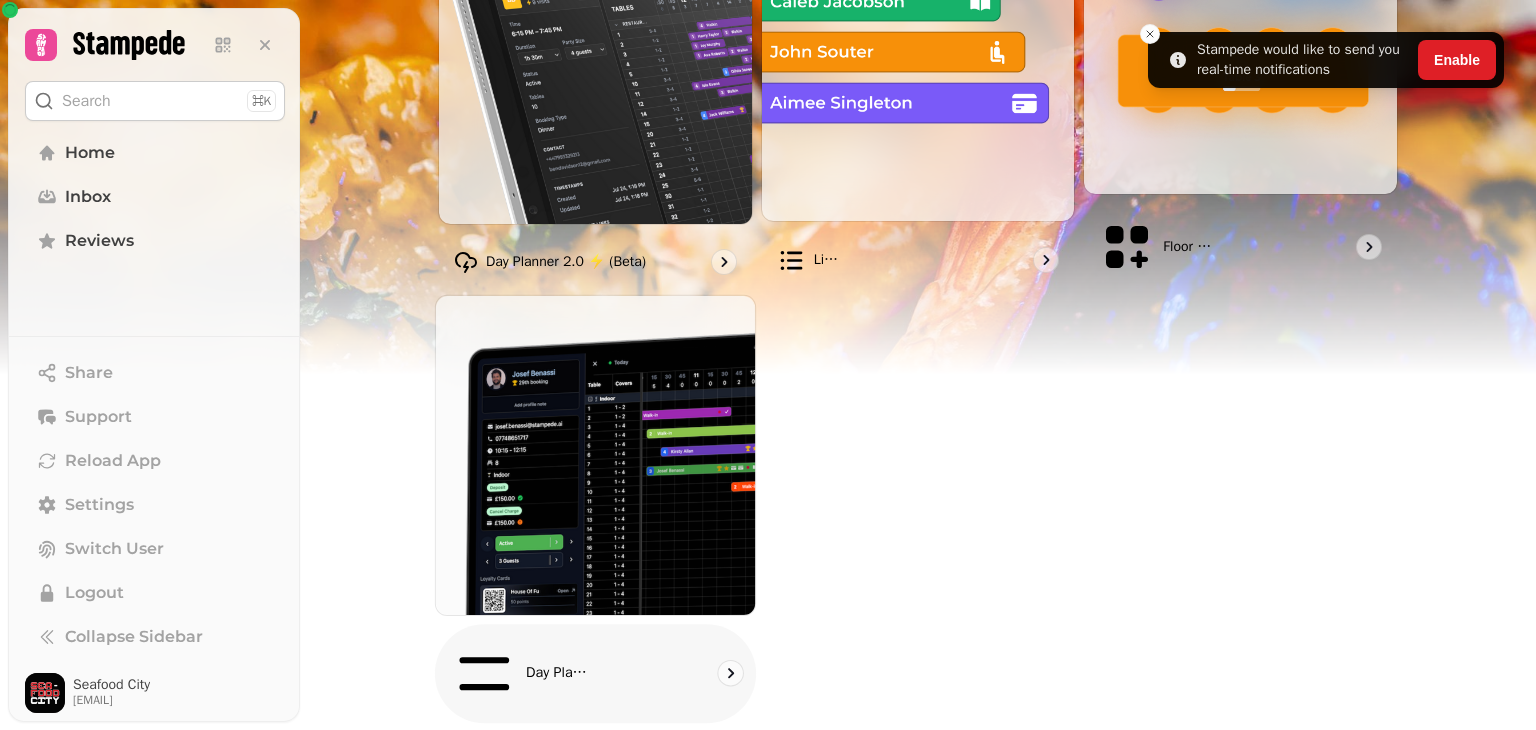 click at bounding box center [595, 455] 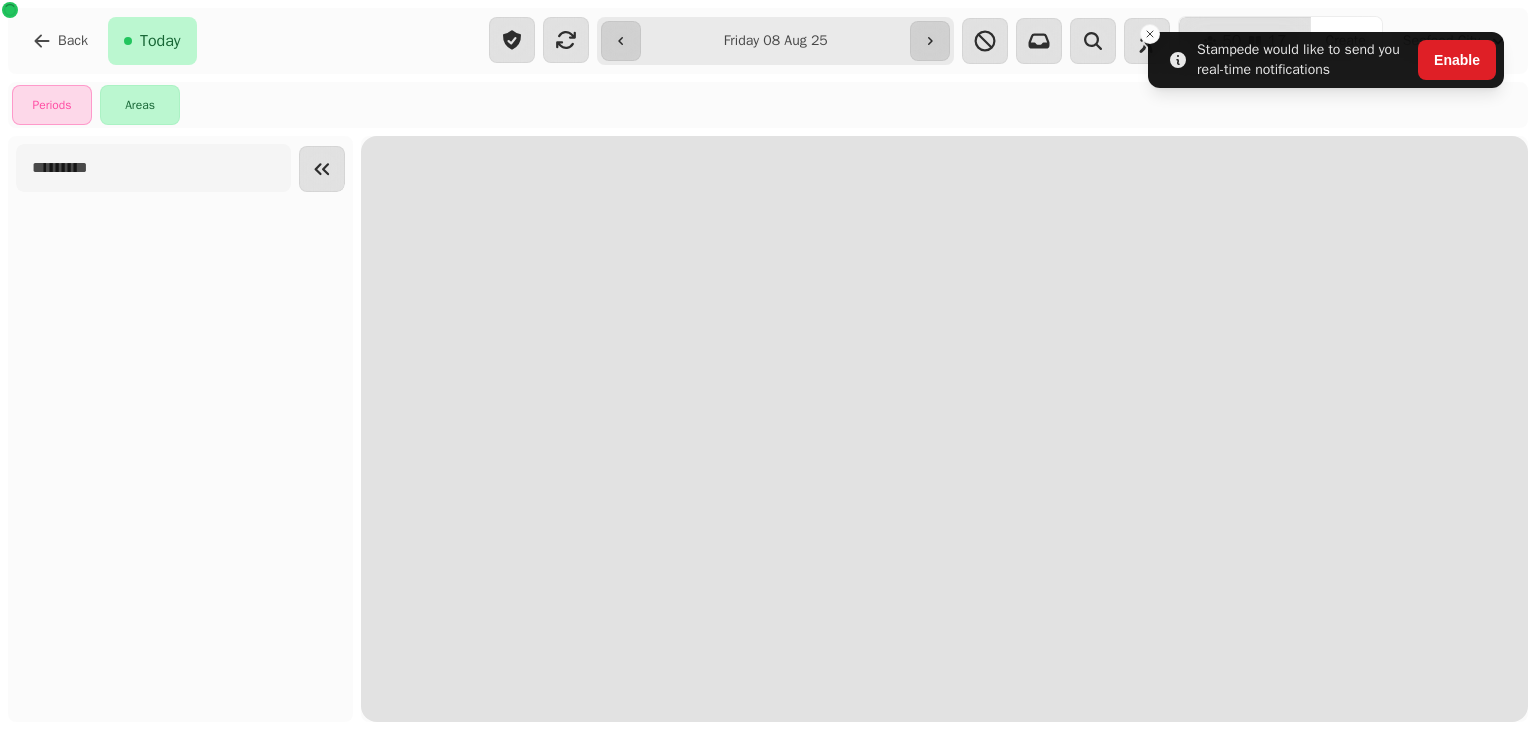 scroll, scrollTop: 0, scrollLeft: 0, axis: both 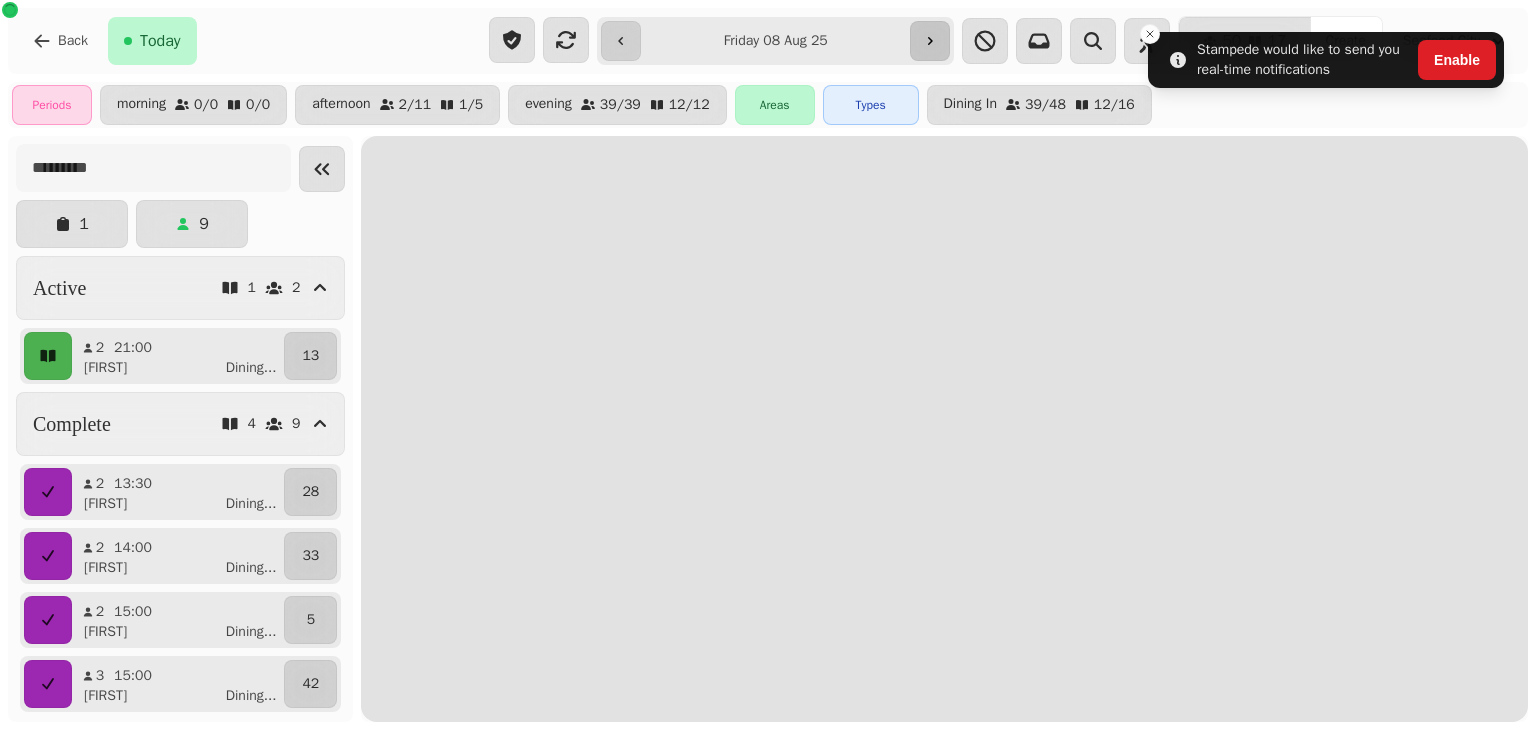 click 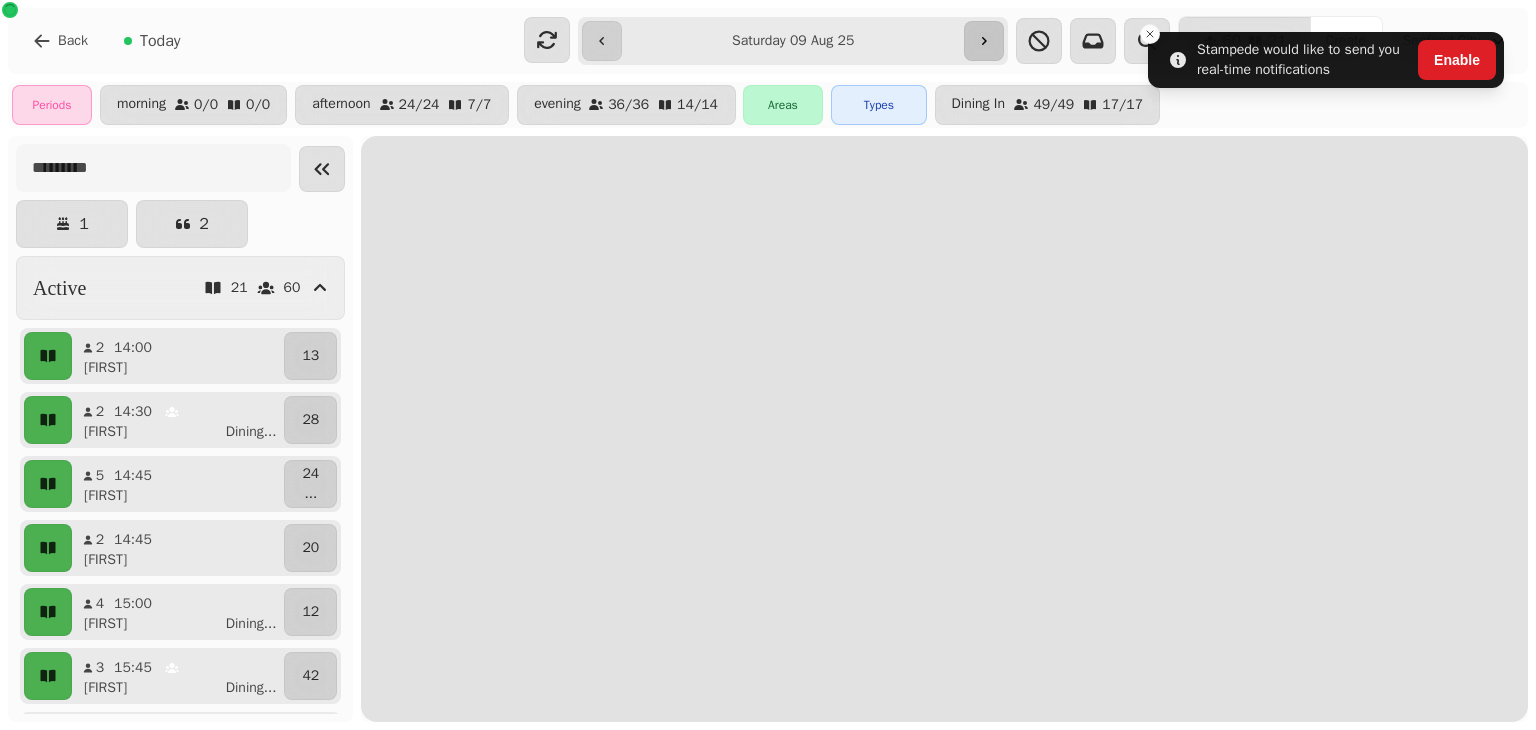 click on "**********" at bounding box center (793, 41) 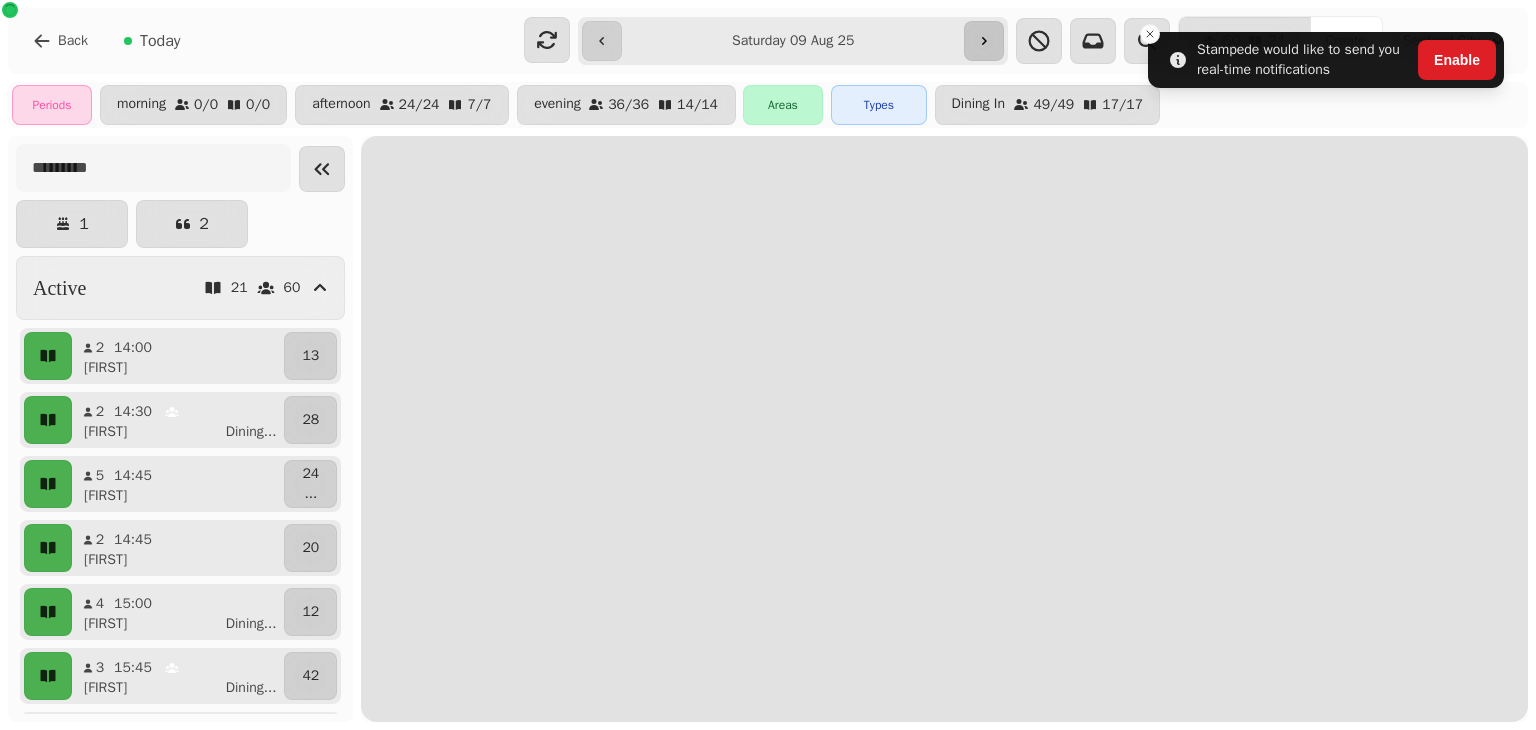 click 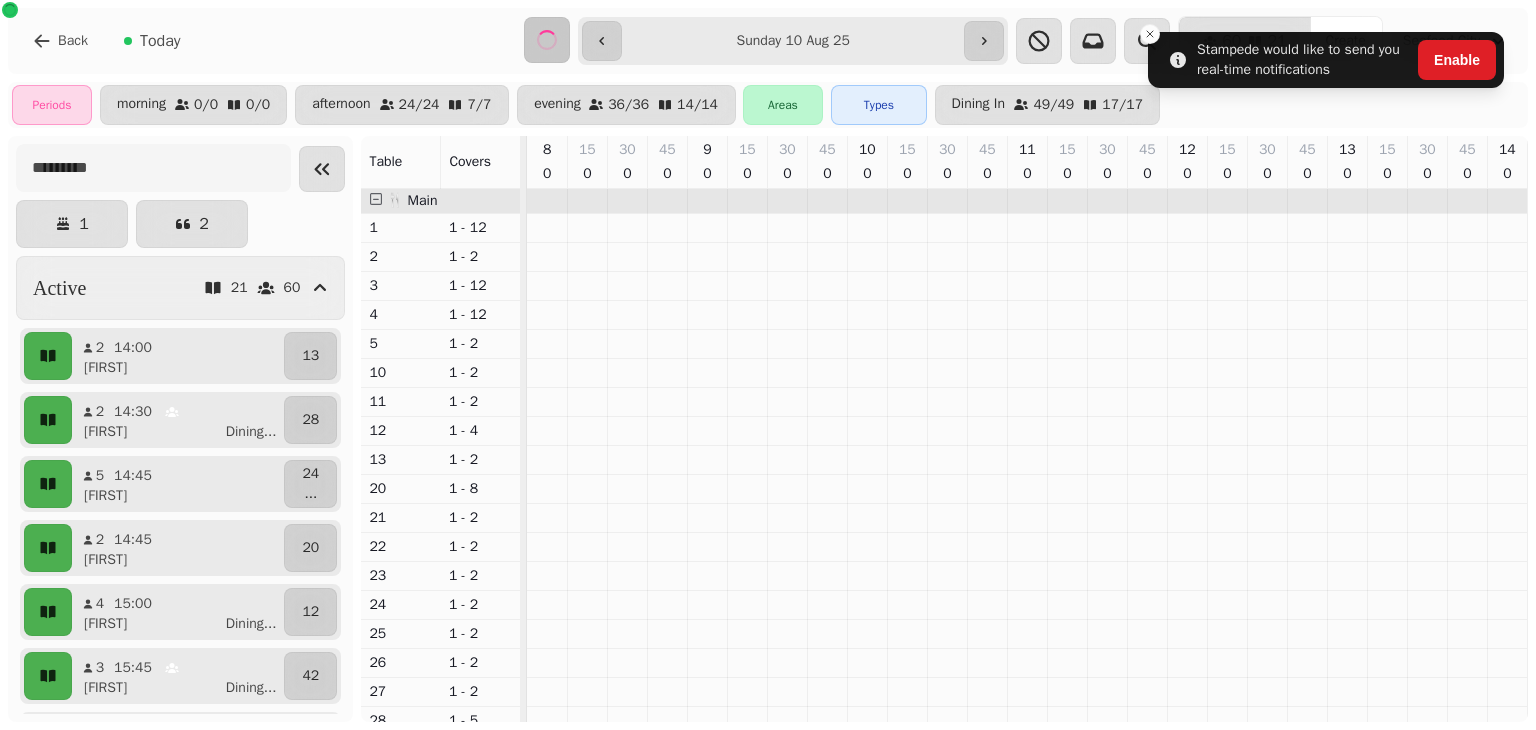 click 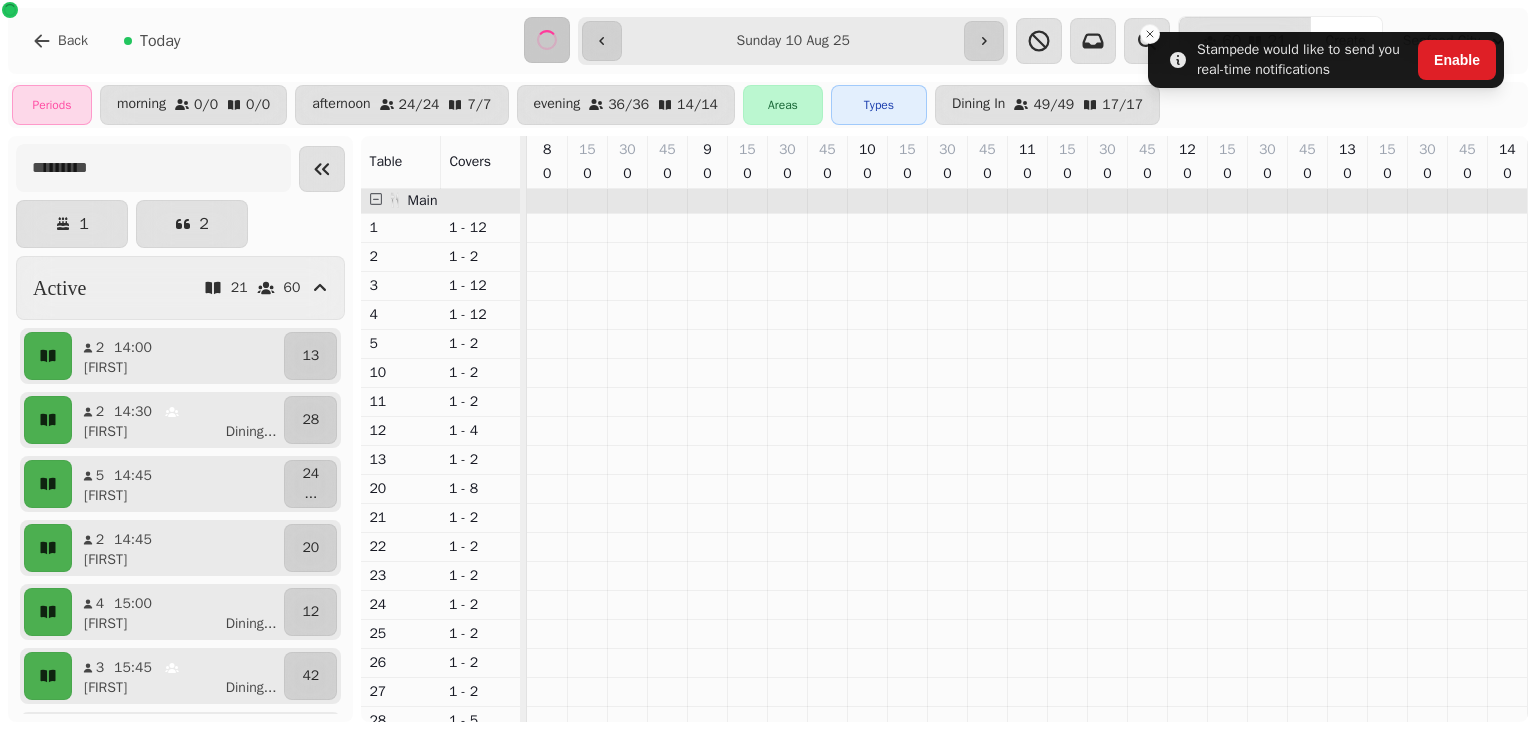 click 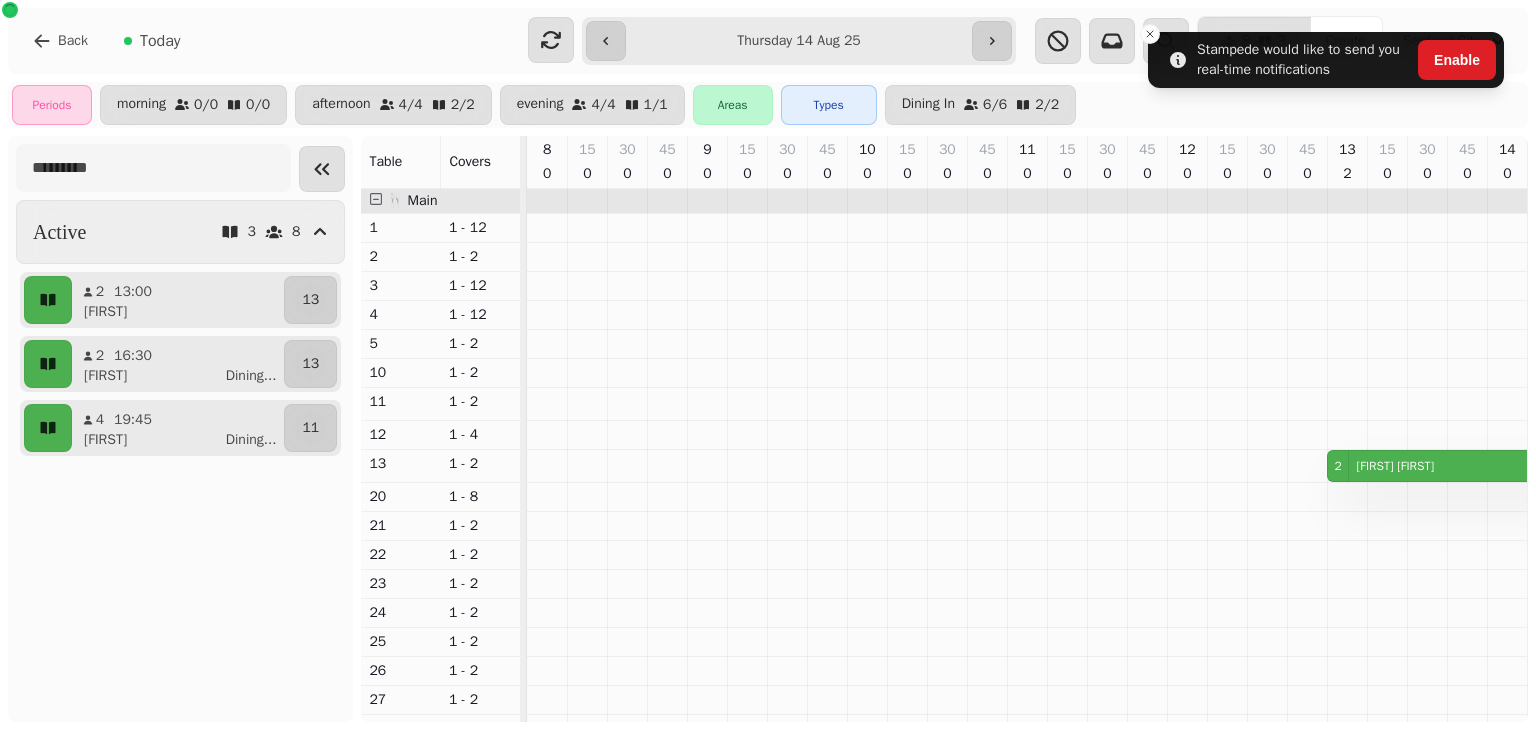 scroll, scrollTop: 0, scrollLeft: 1560, axis: horizontal 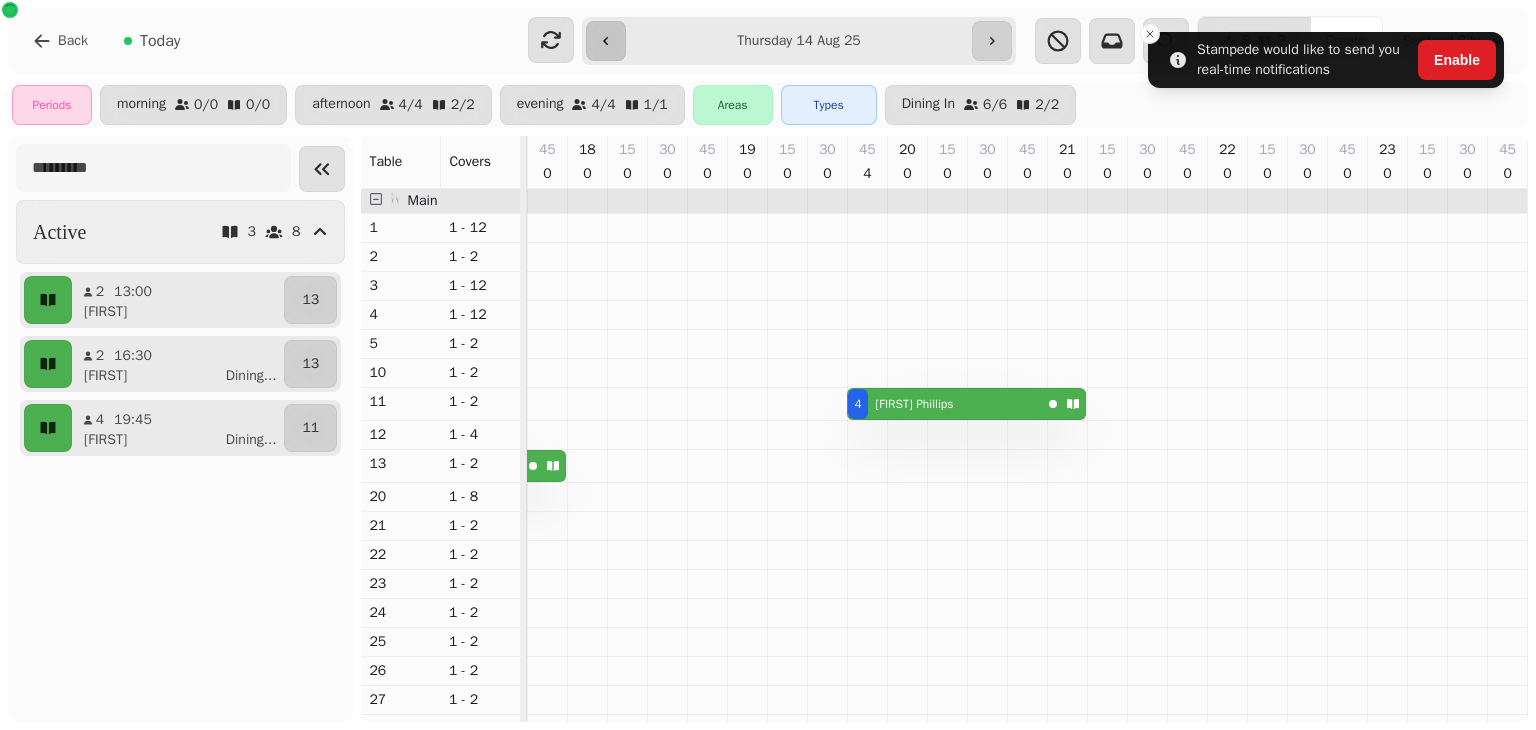 click 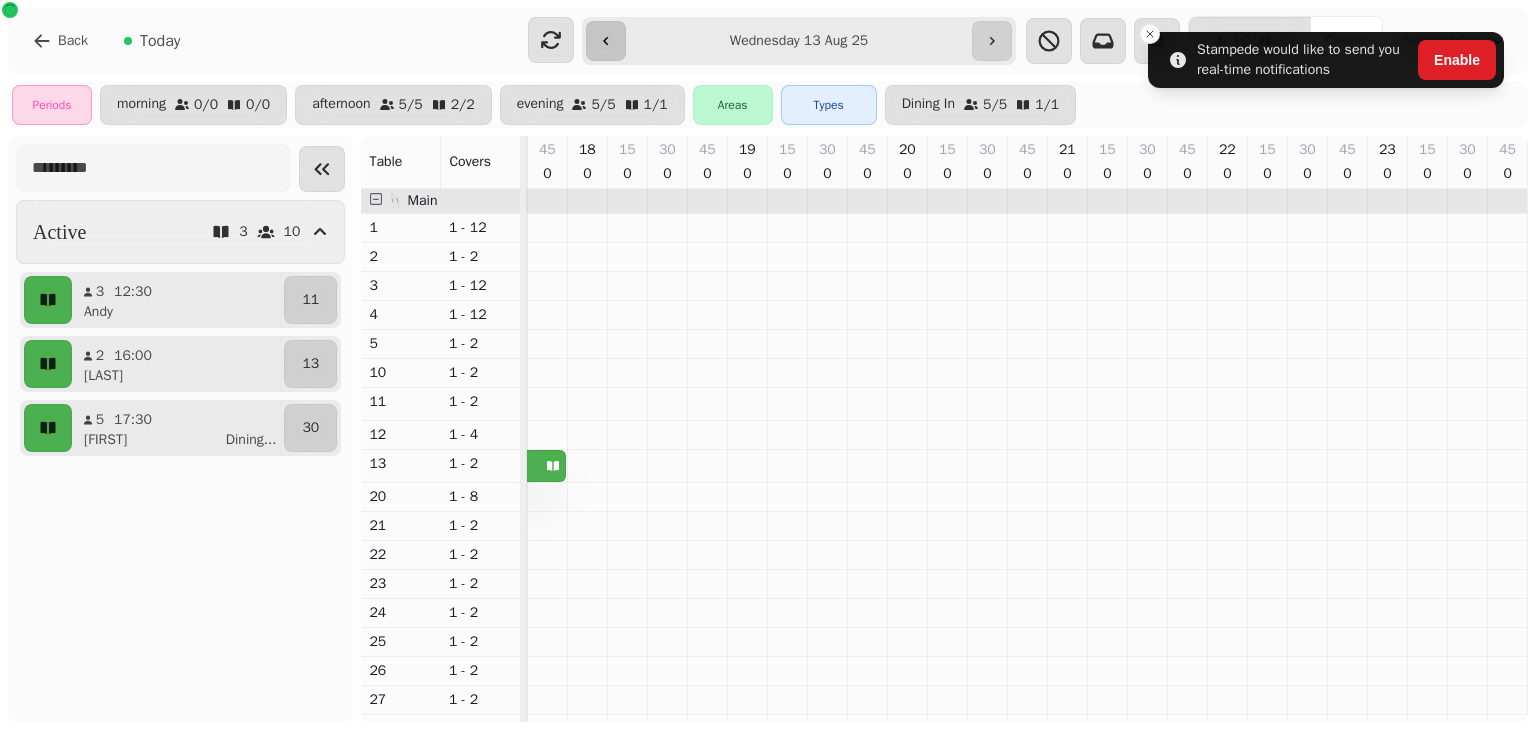 click 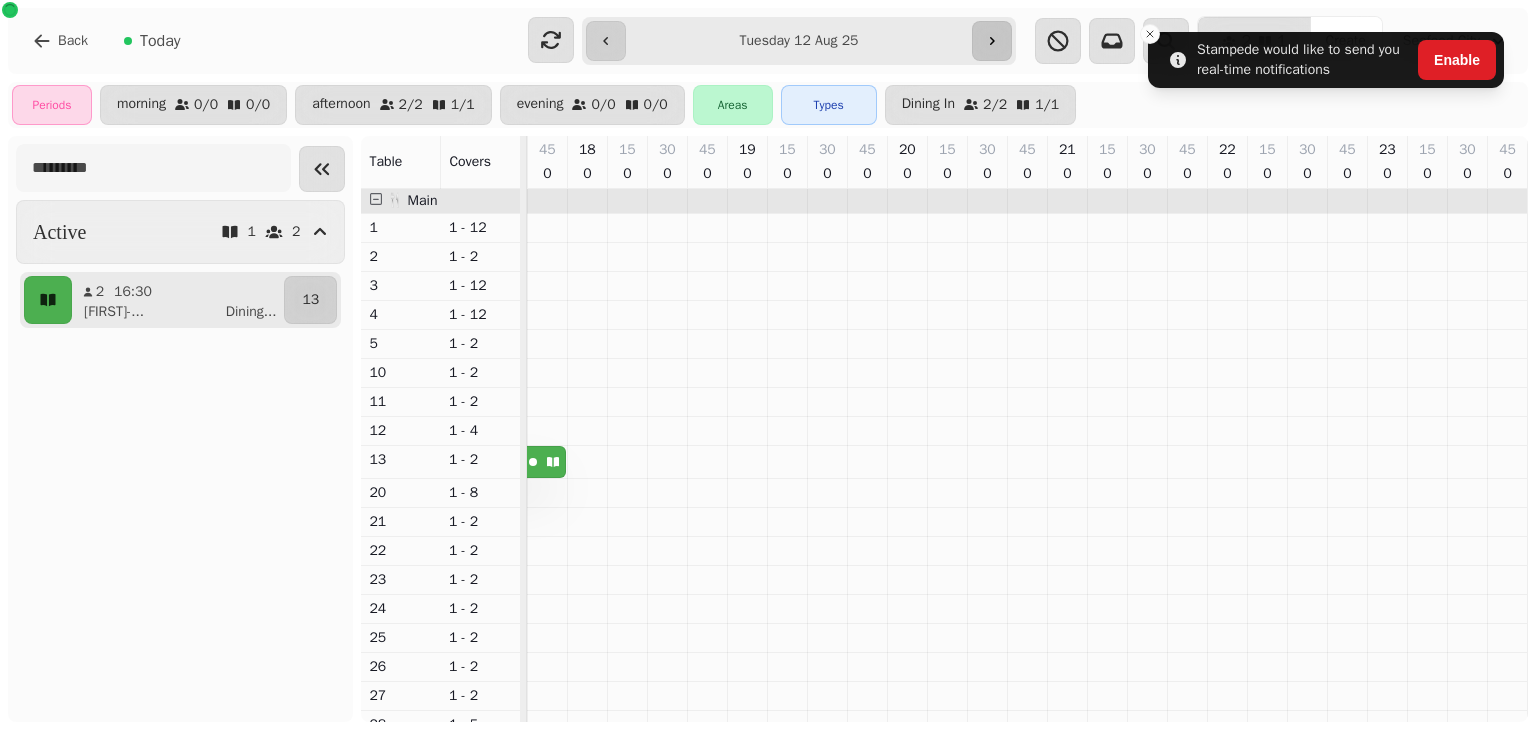 click at bounding box center [992, 41] 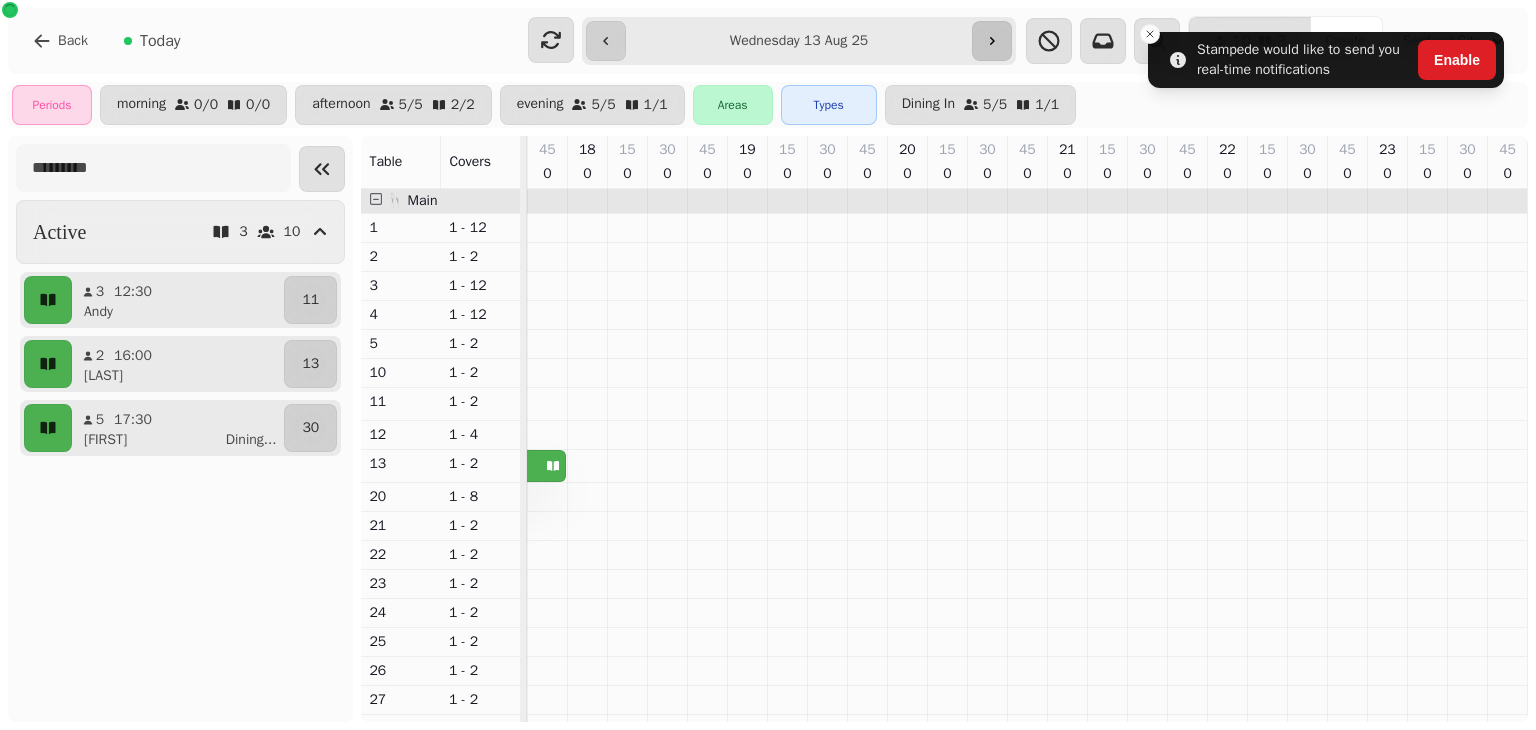 click at bounding box center [992, 41] 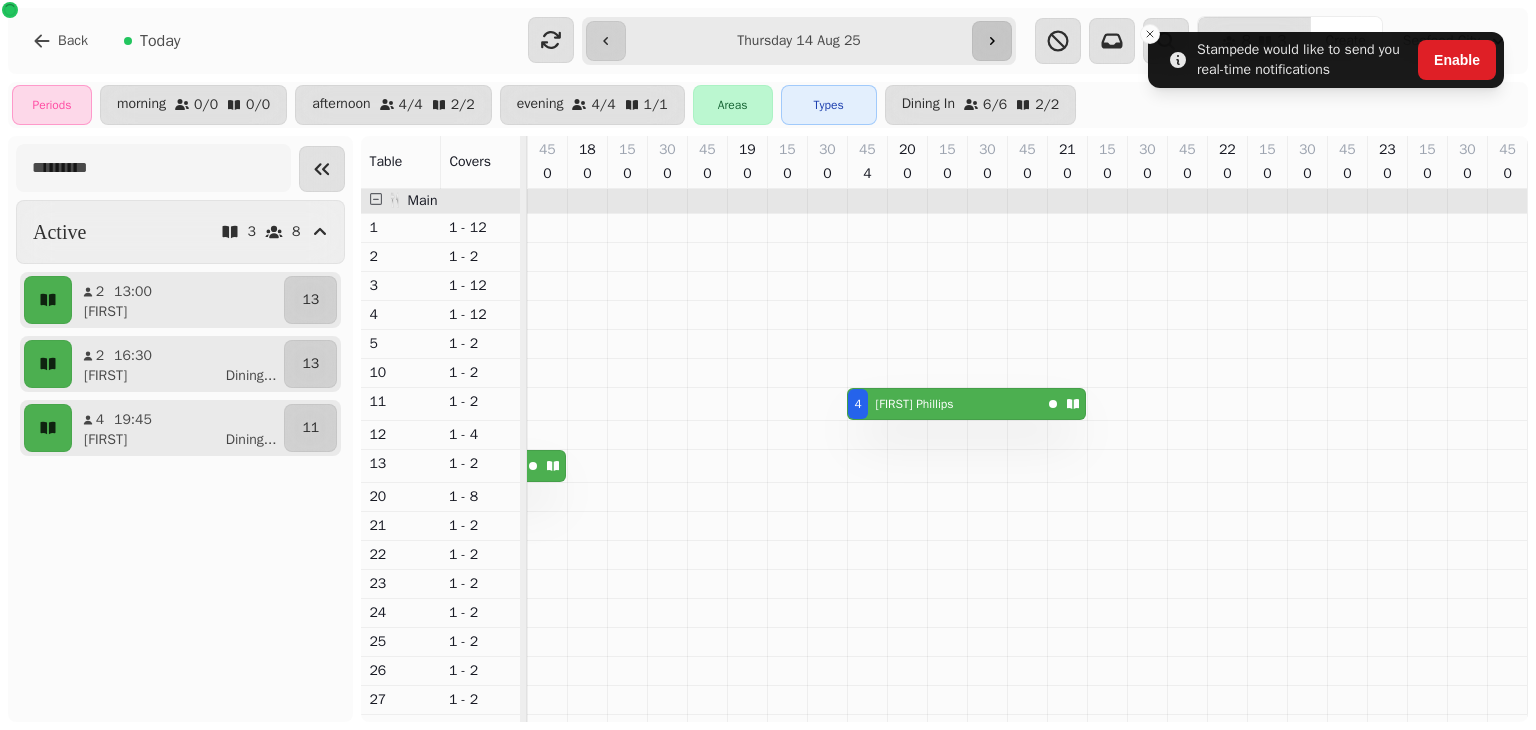 click at bounding box center [992, 41] 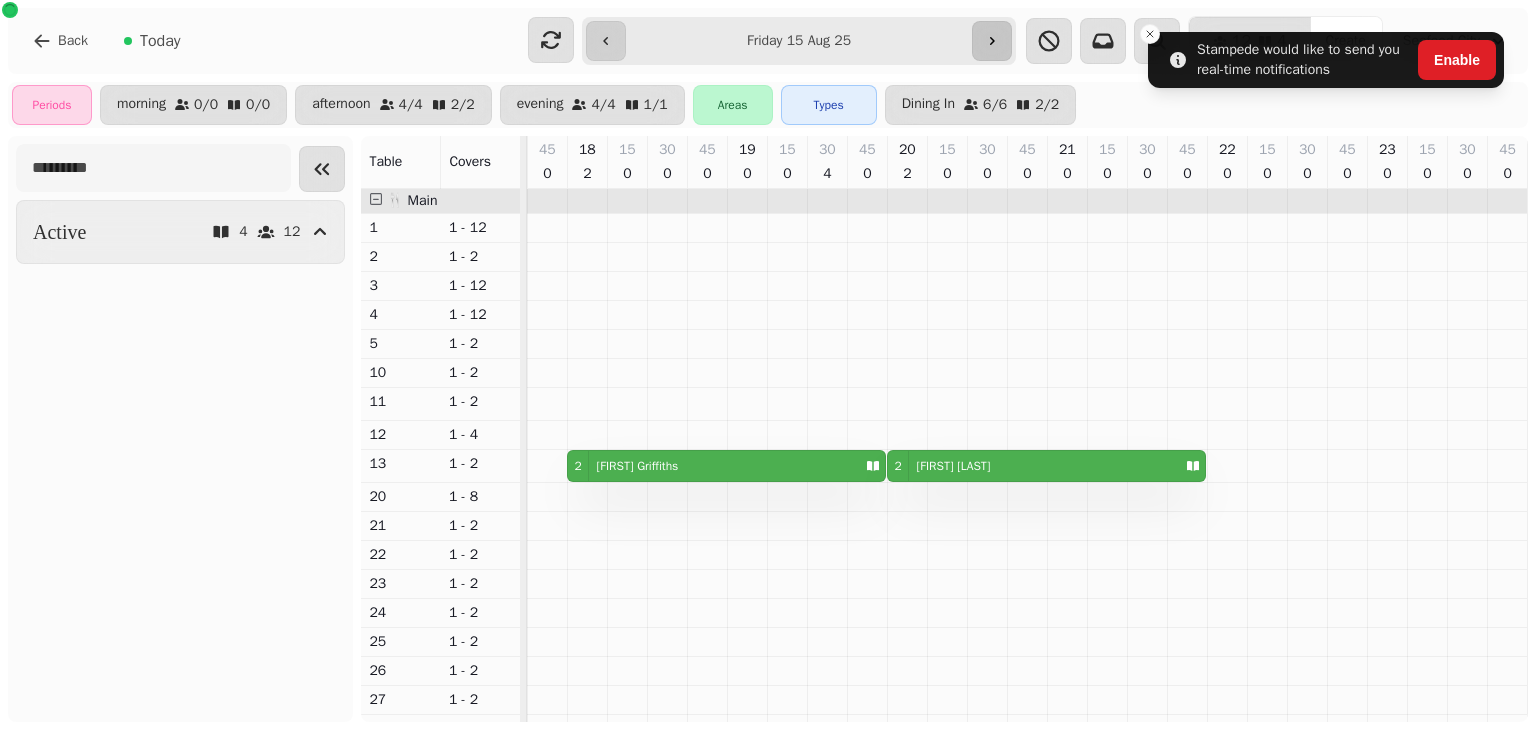 click at bounding box center [992, 41] 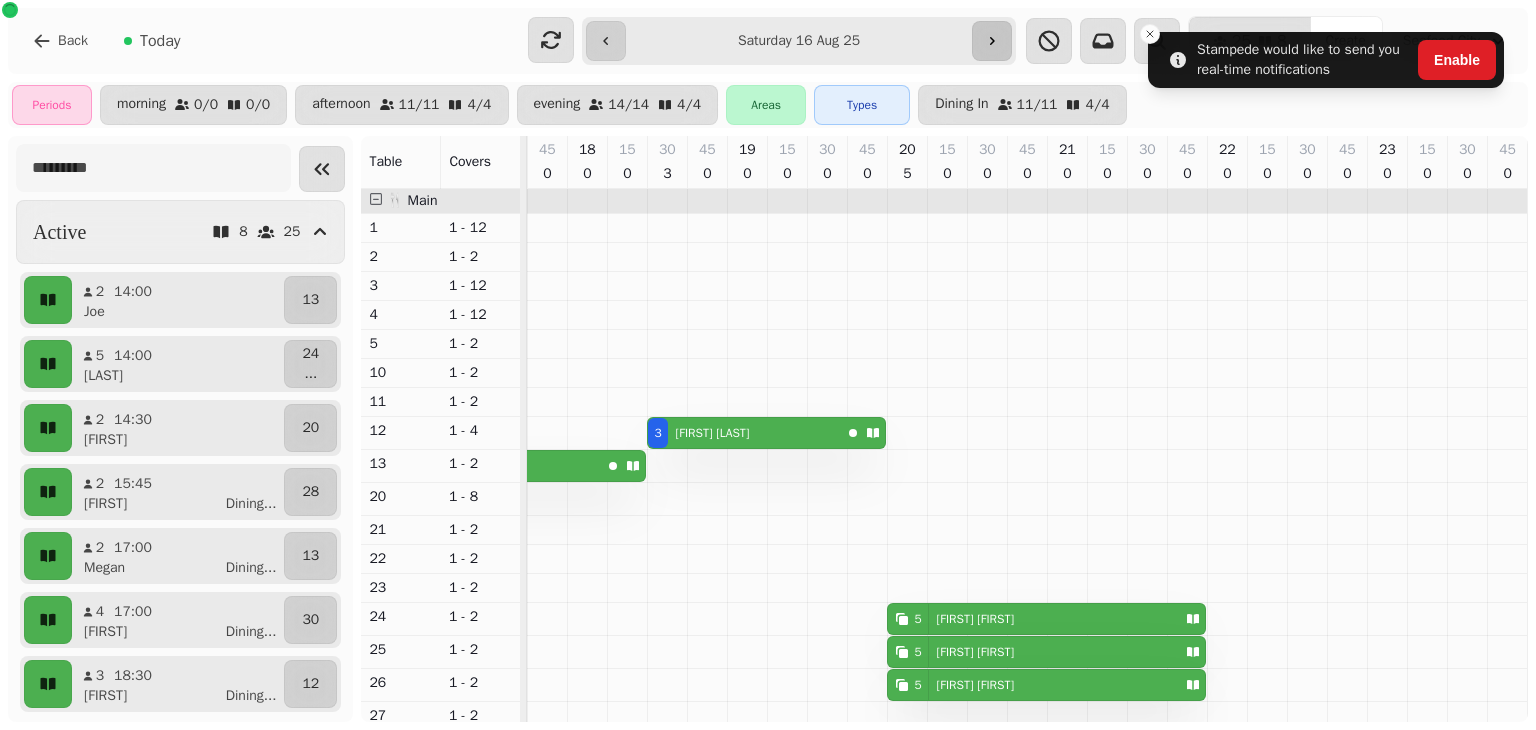 click at bounding box center (992, 41) 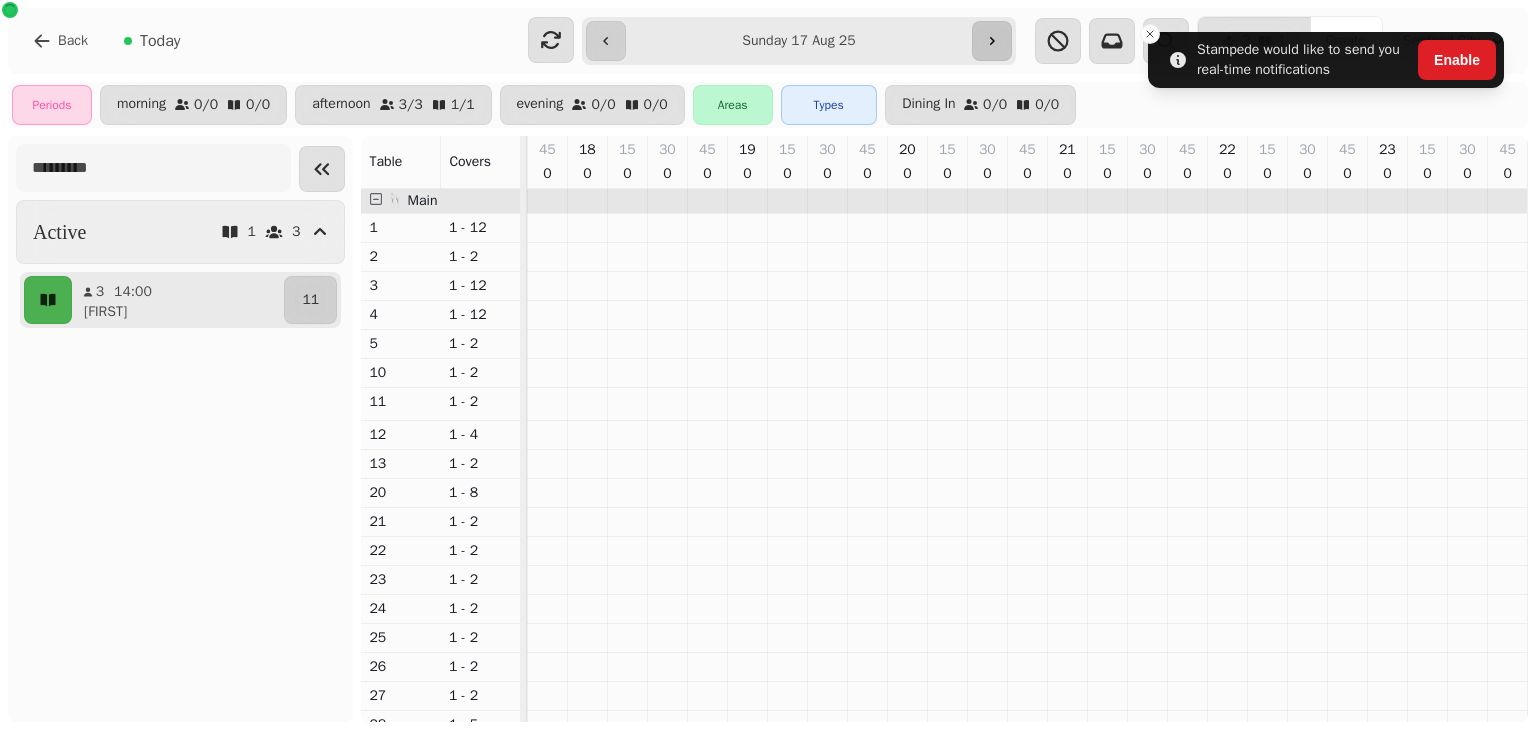 click at bounding box center (992, 41) 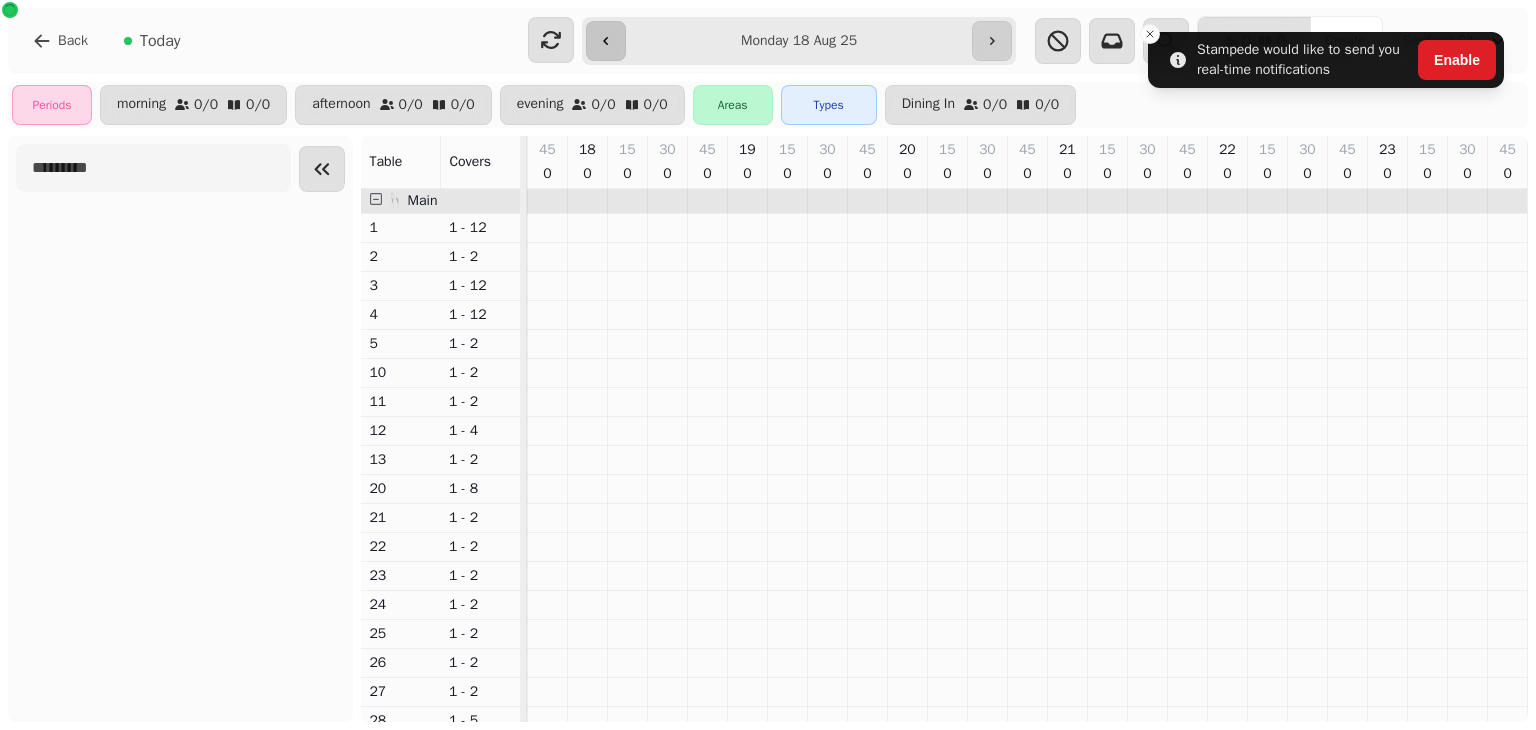 click at bounding box center (606, 41) 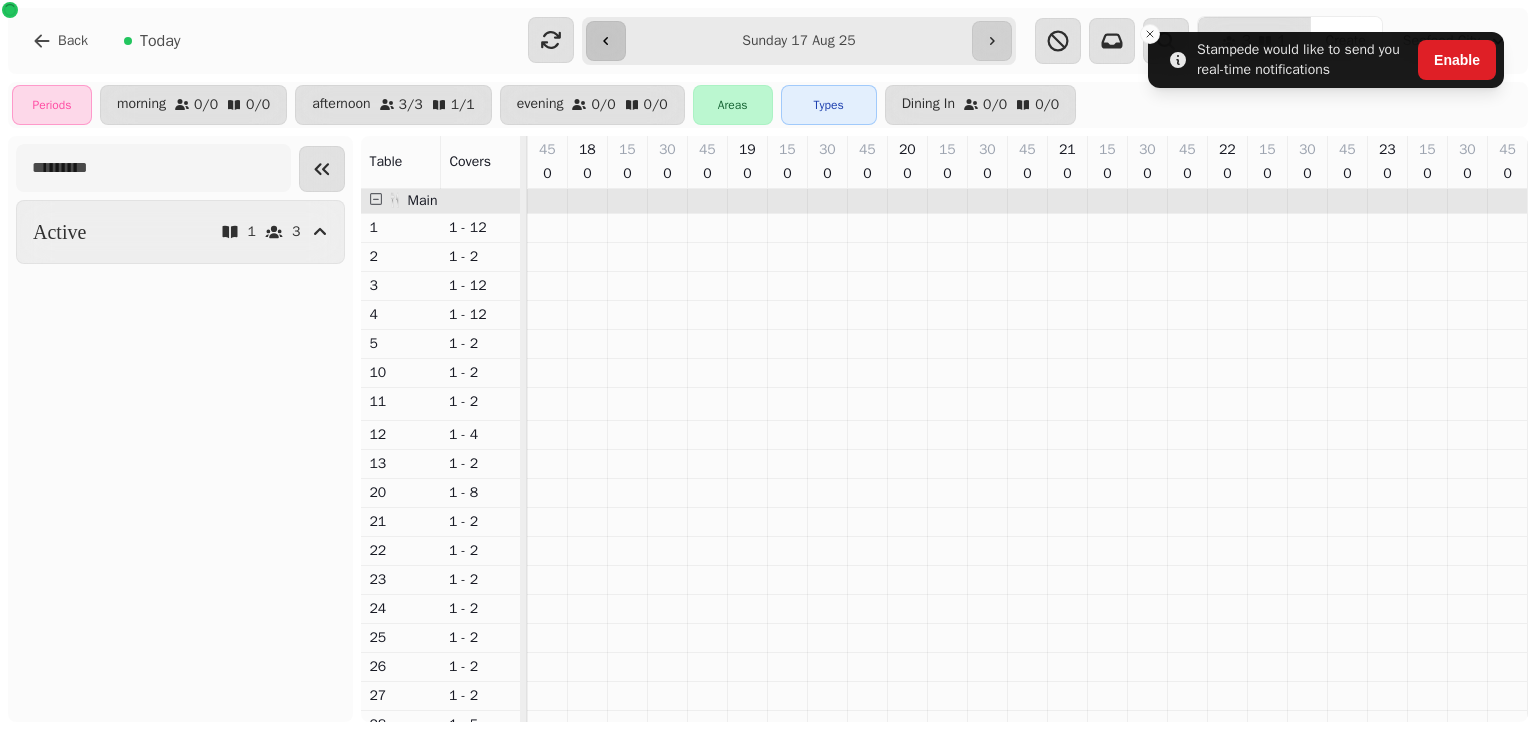 click at bounding box center (606, 41) 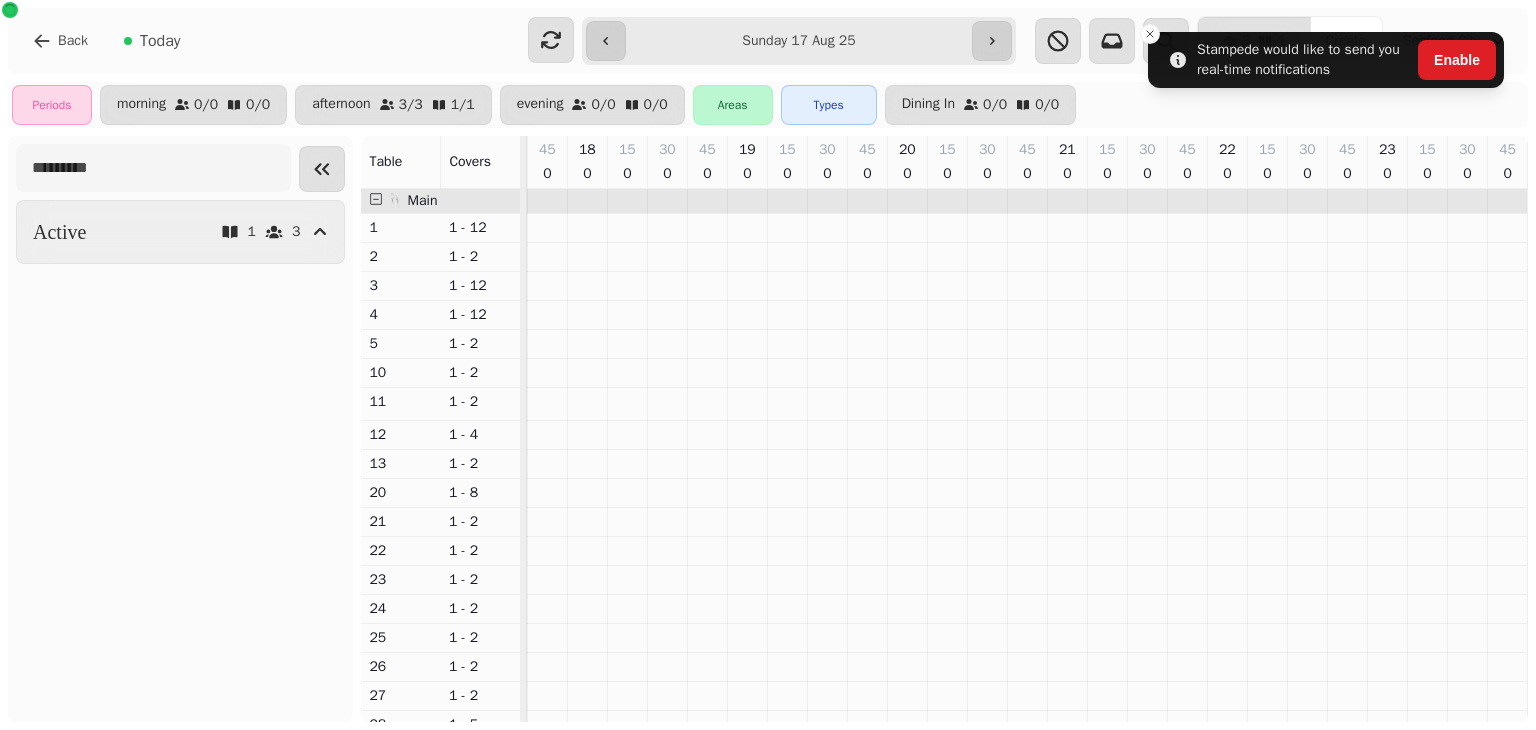 type on "**********" 